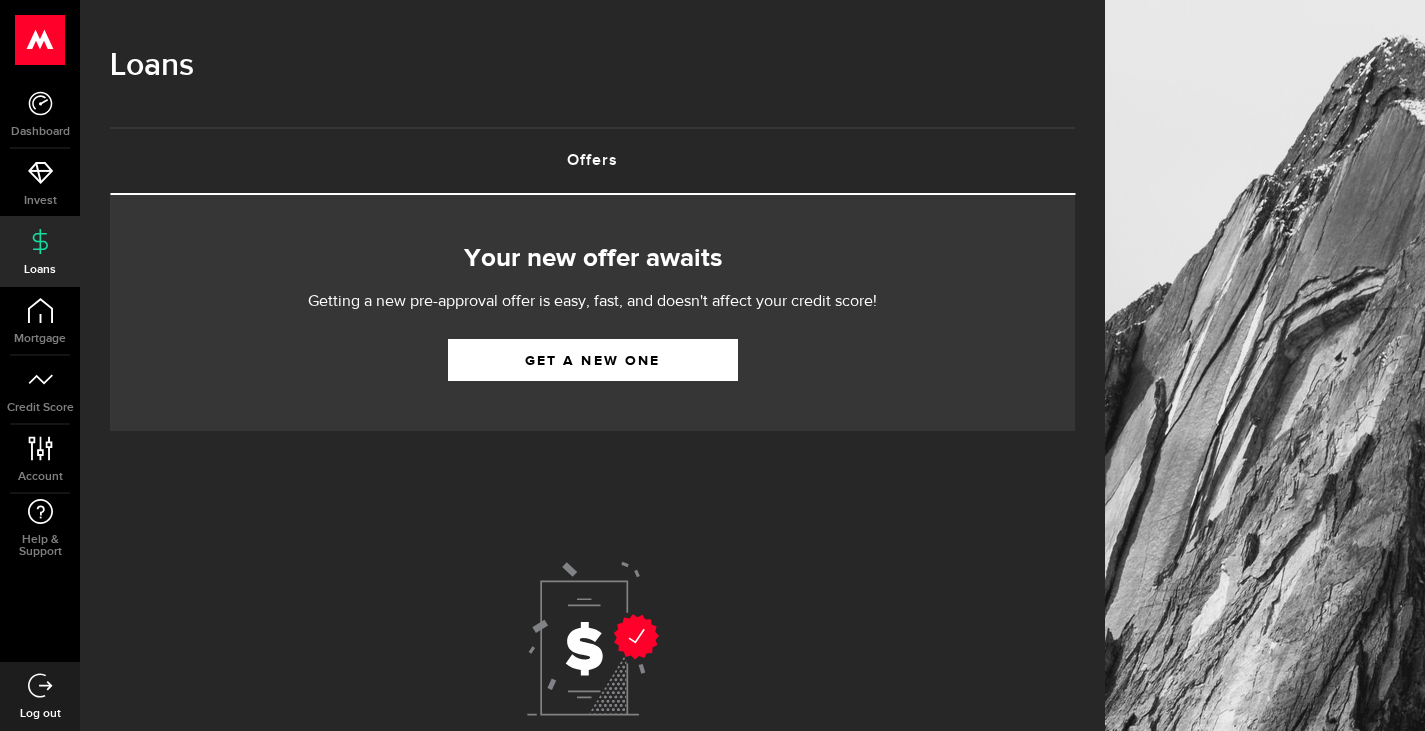 scroll, scrollTop: 0, scrollLeft: 0, axis: both 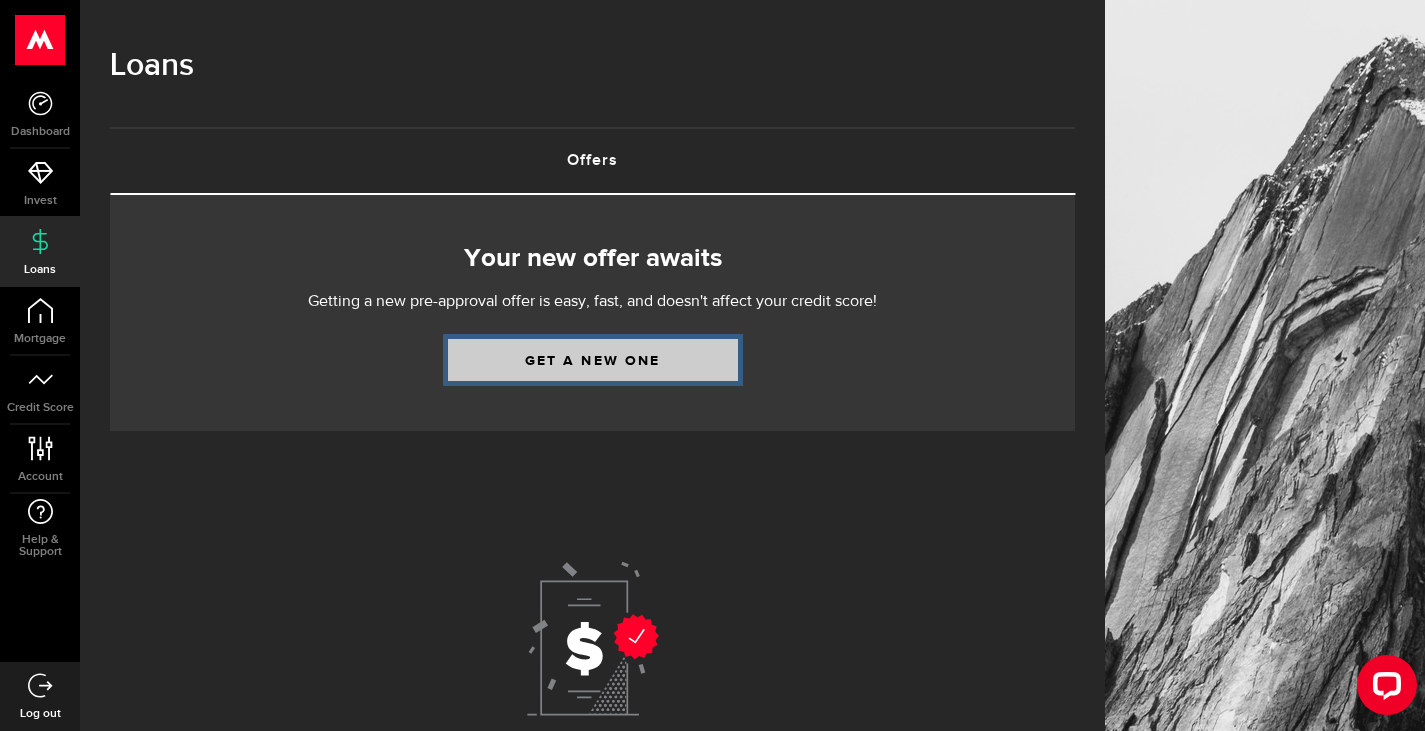 click on "Get a new one" at bounding box center [593, 360] 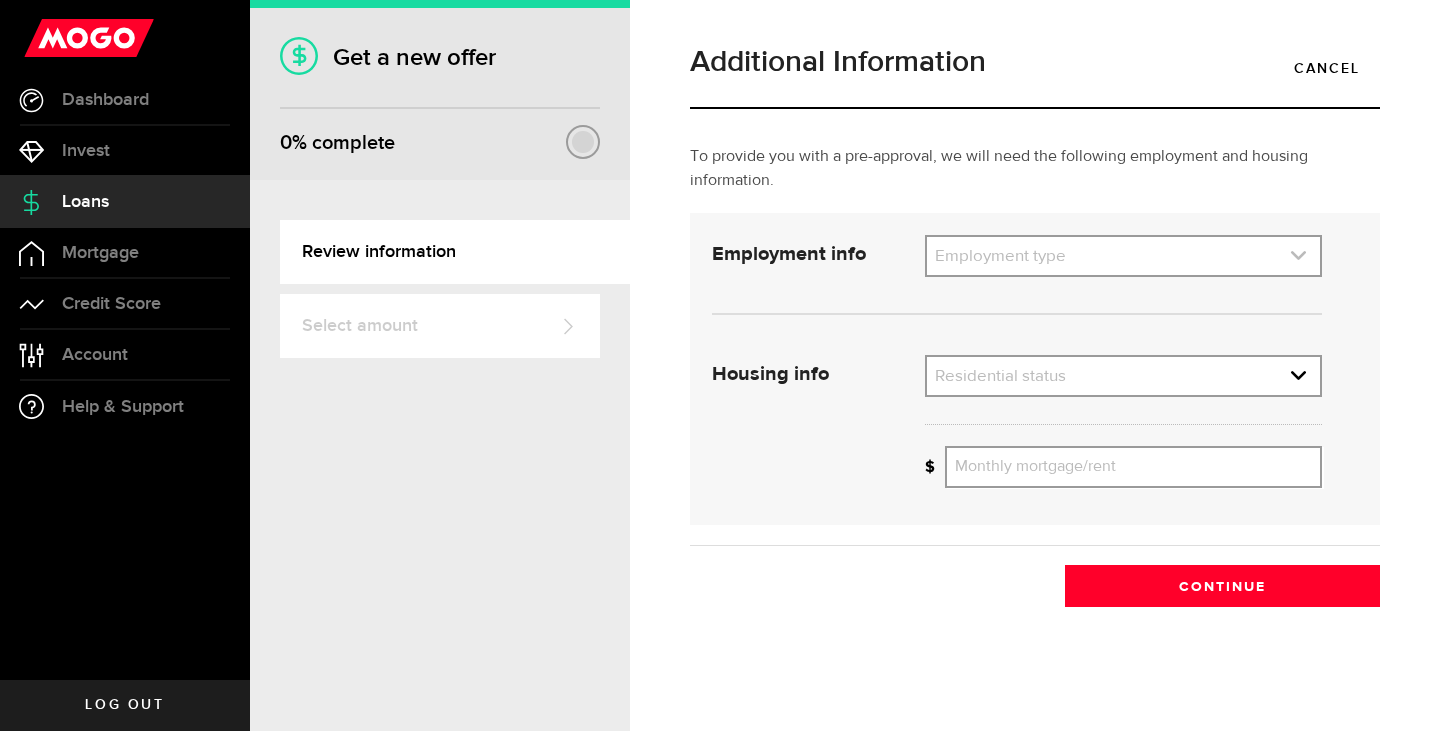 click at bounding box center (1123, 256) 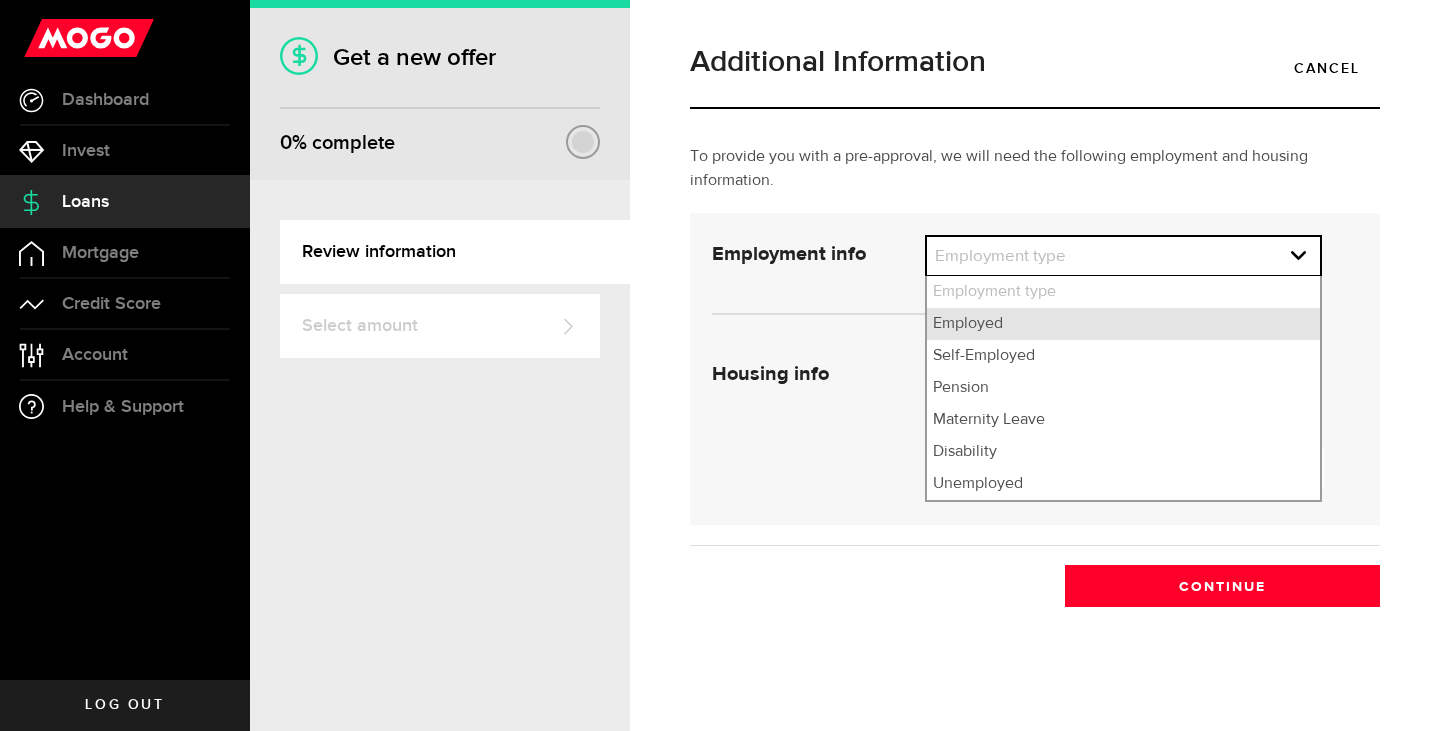 click on "Employed" at bounding box center (1123, 324) 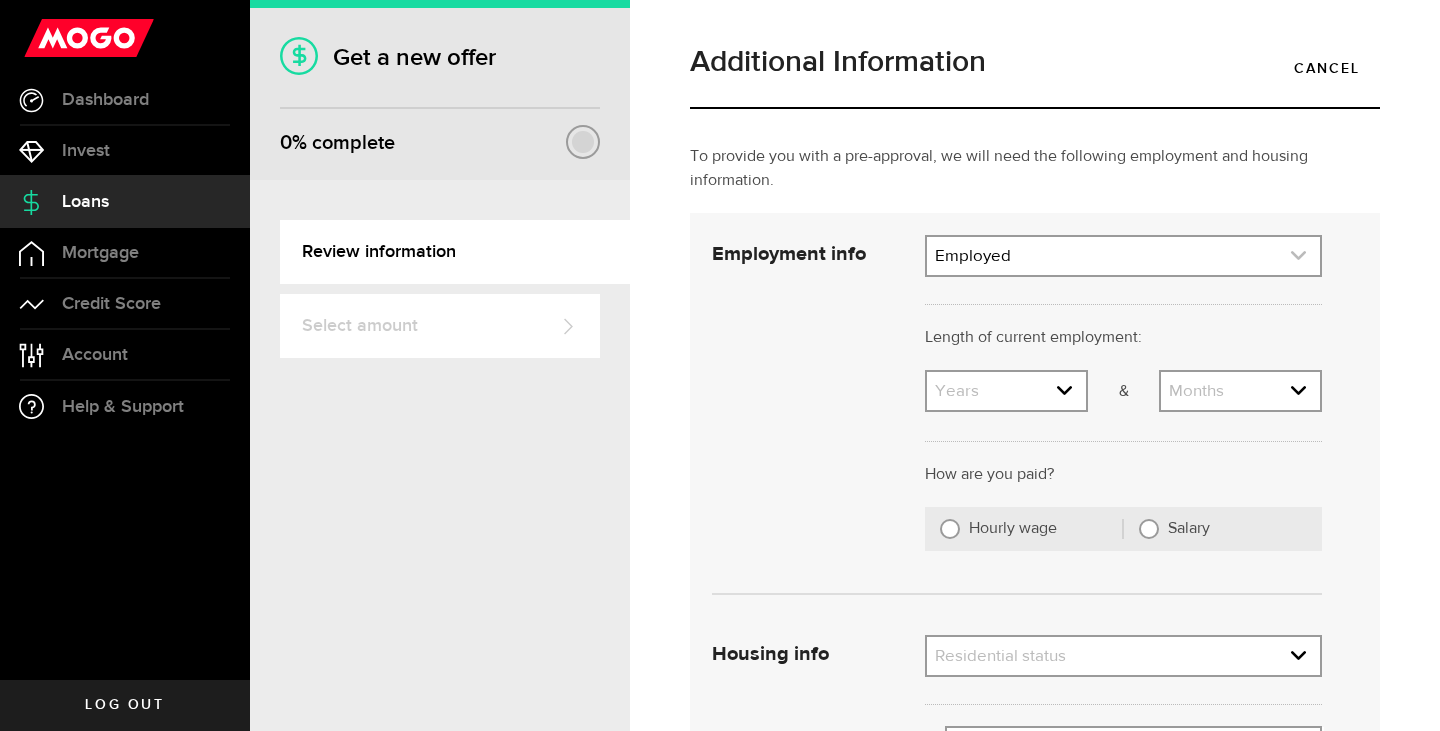 click at bounding box center (1123, 256) 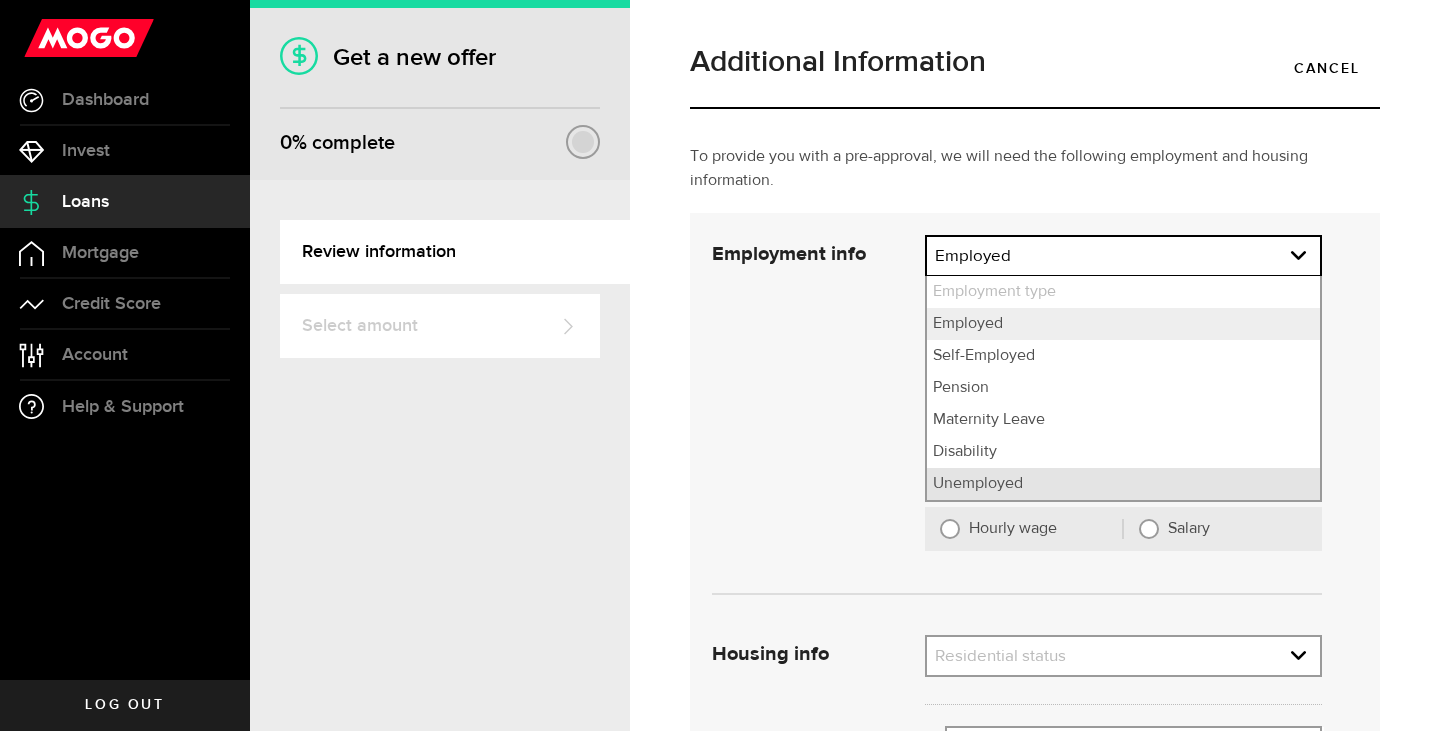 click on "Unemployed" at bounding box center (1123, 484) 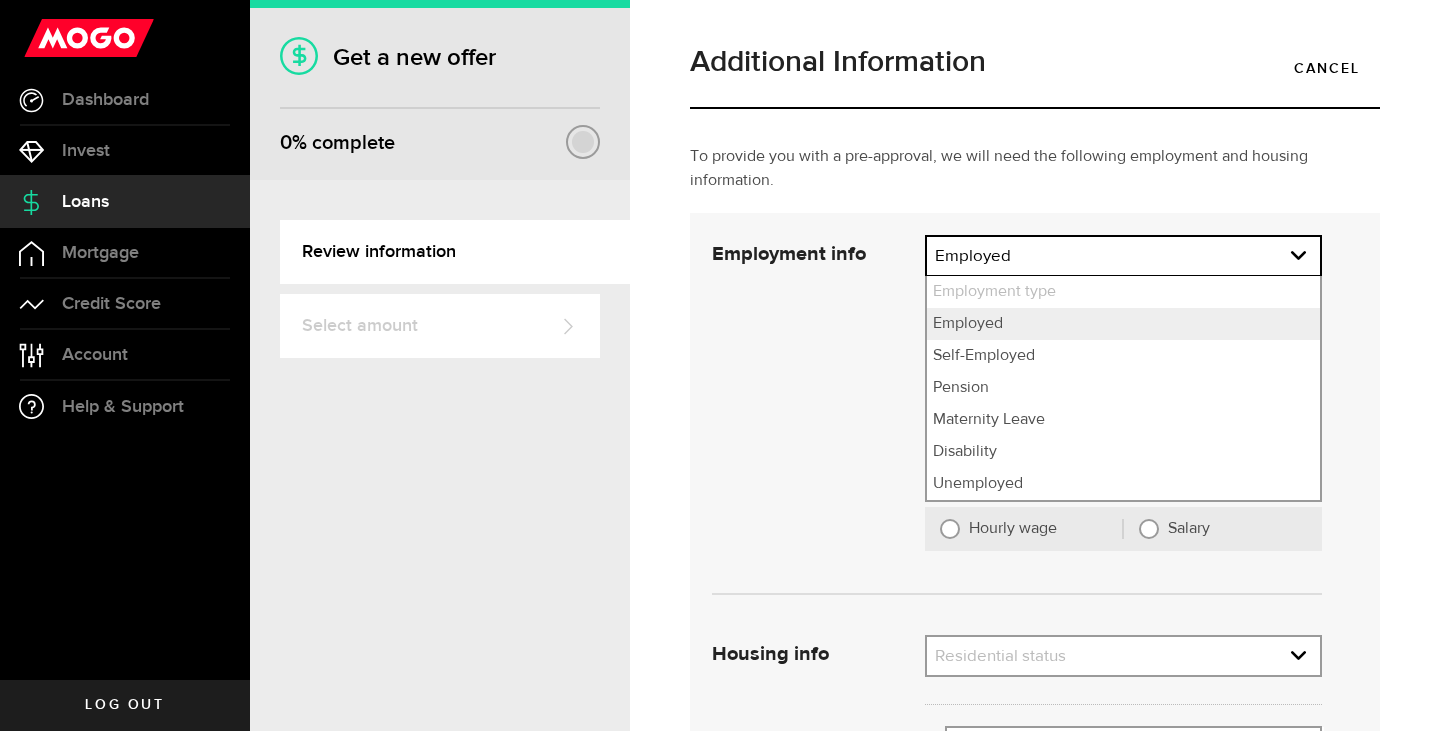 select on "Unemployed" 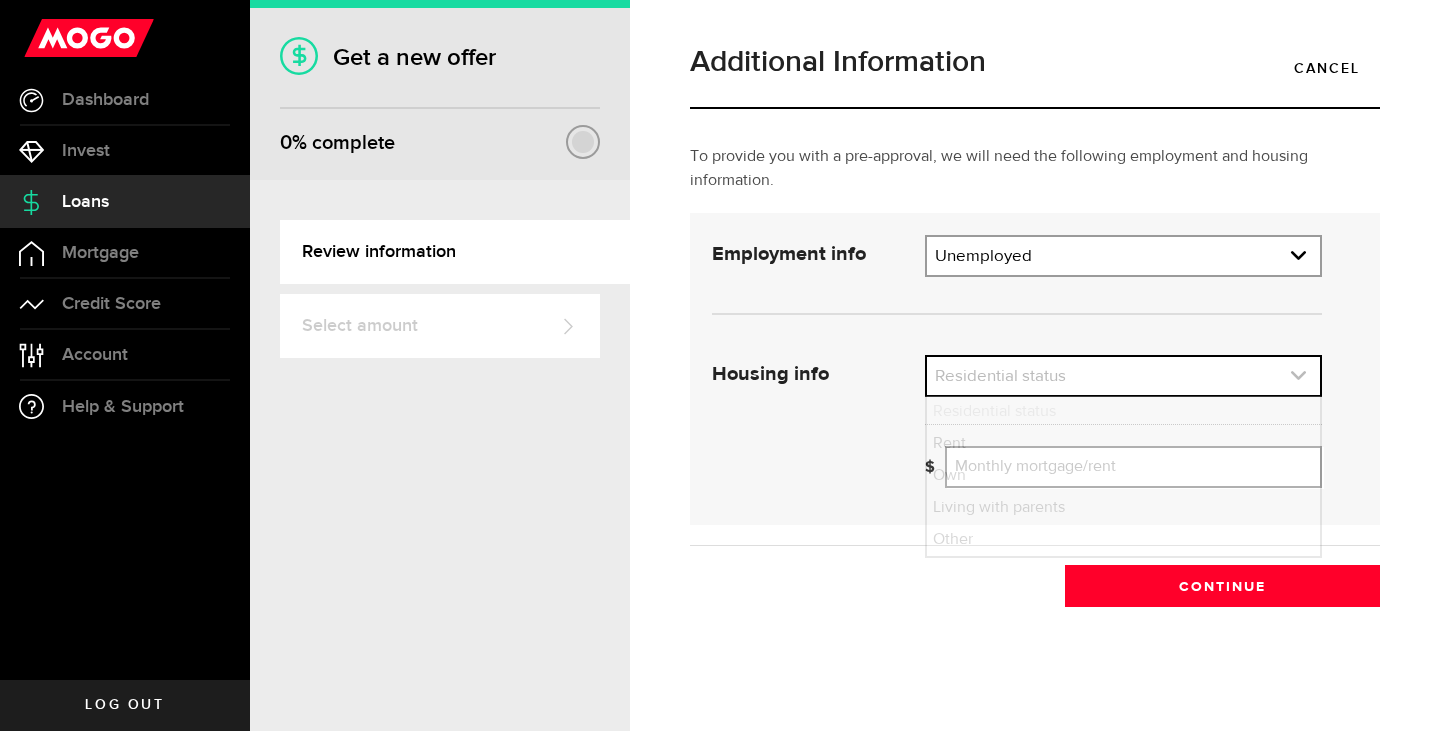 click at bounding box center [1123, 376] 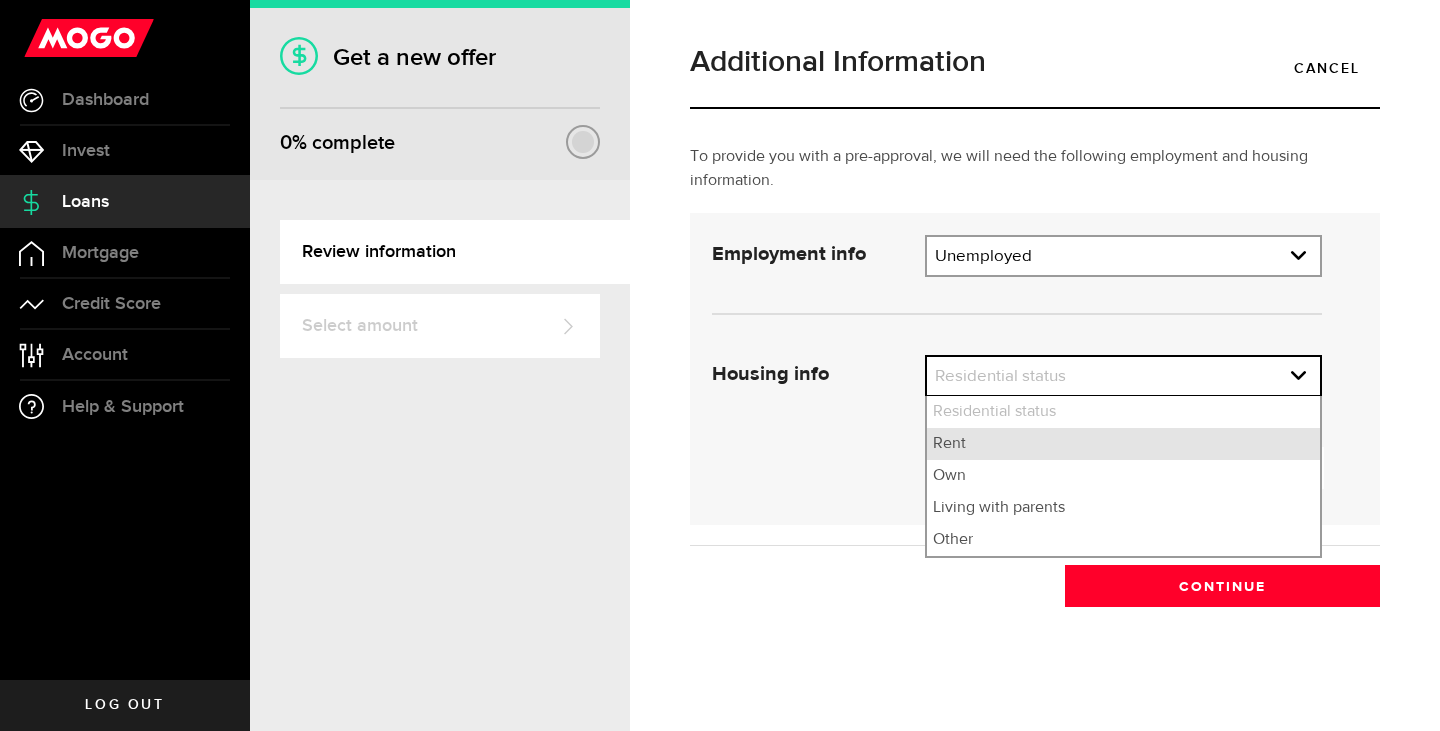 click on "Rent" at bounding box center [1123, 444] 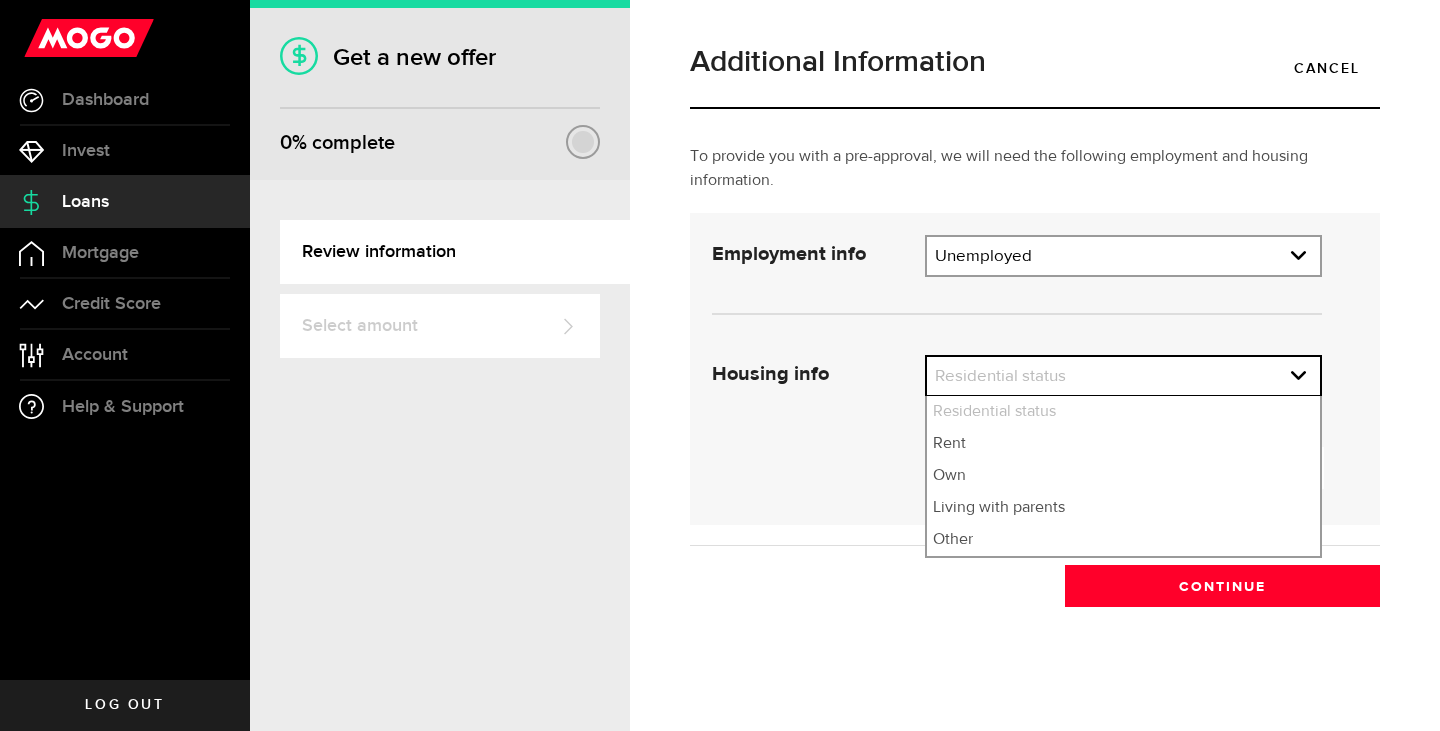 select on "Rent" 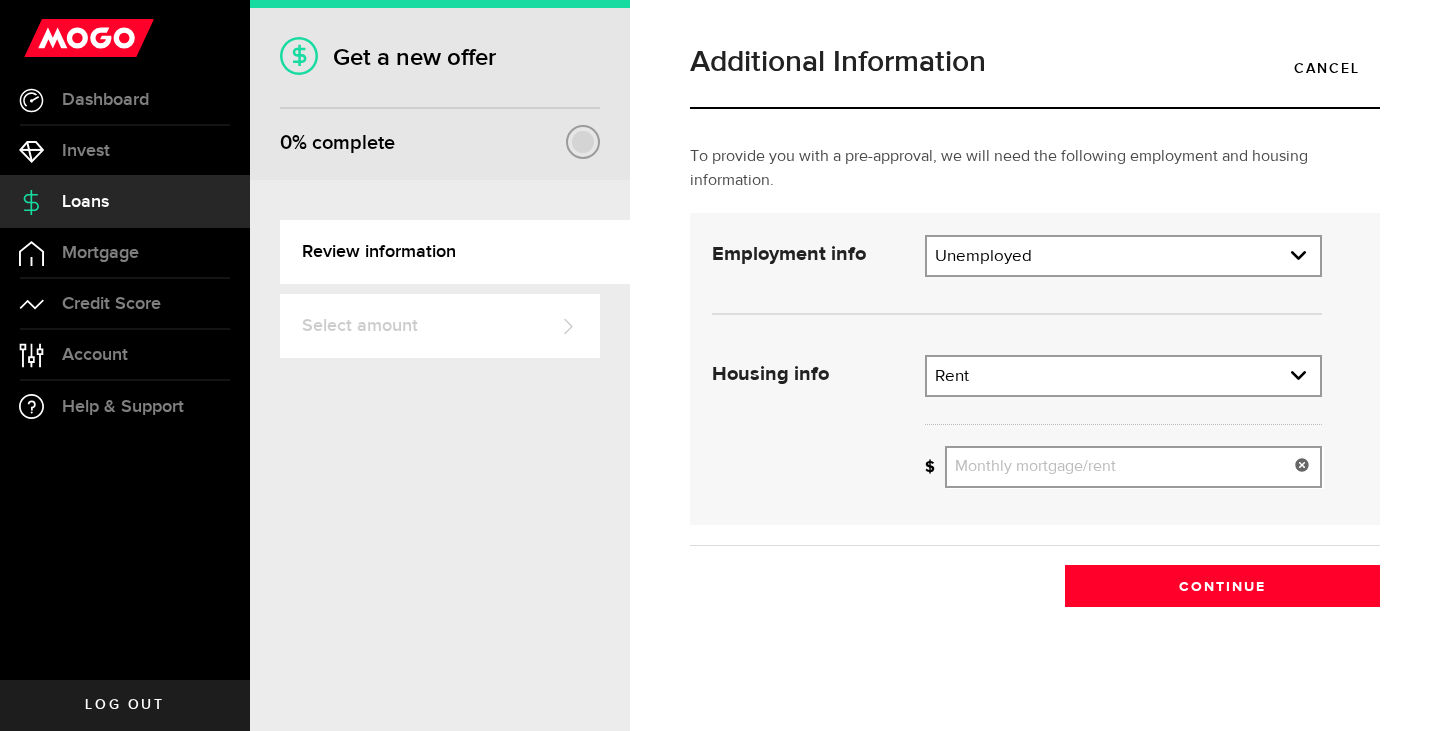 click on "Monthly mortgage/rent" at bounding box center (1133, 467) 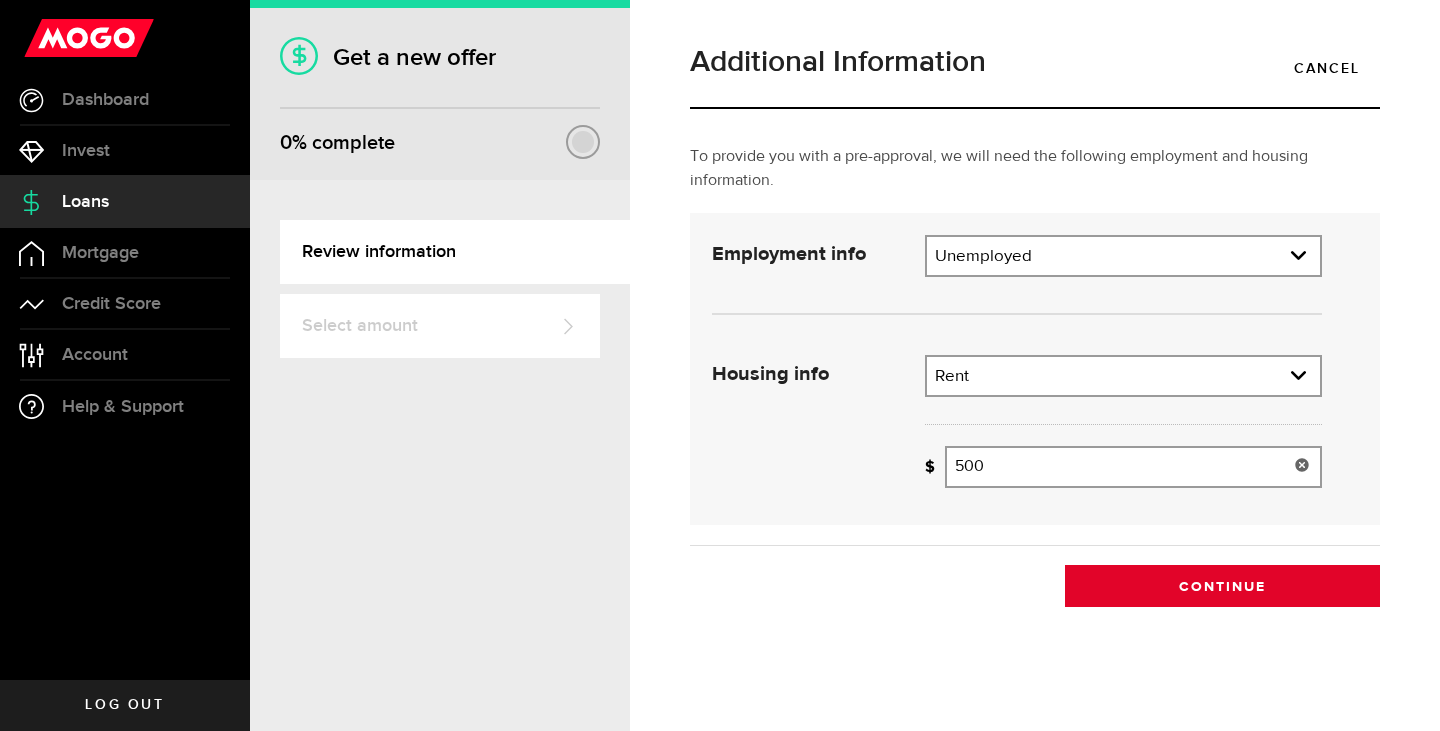 type on "500" 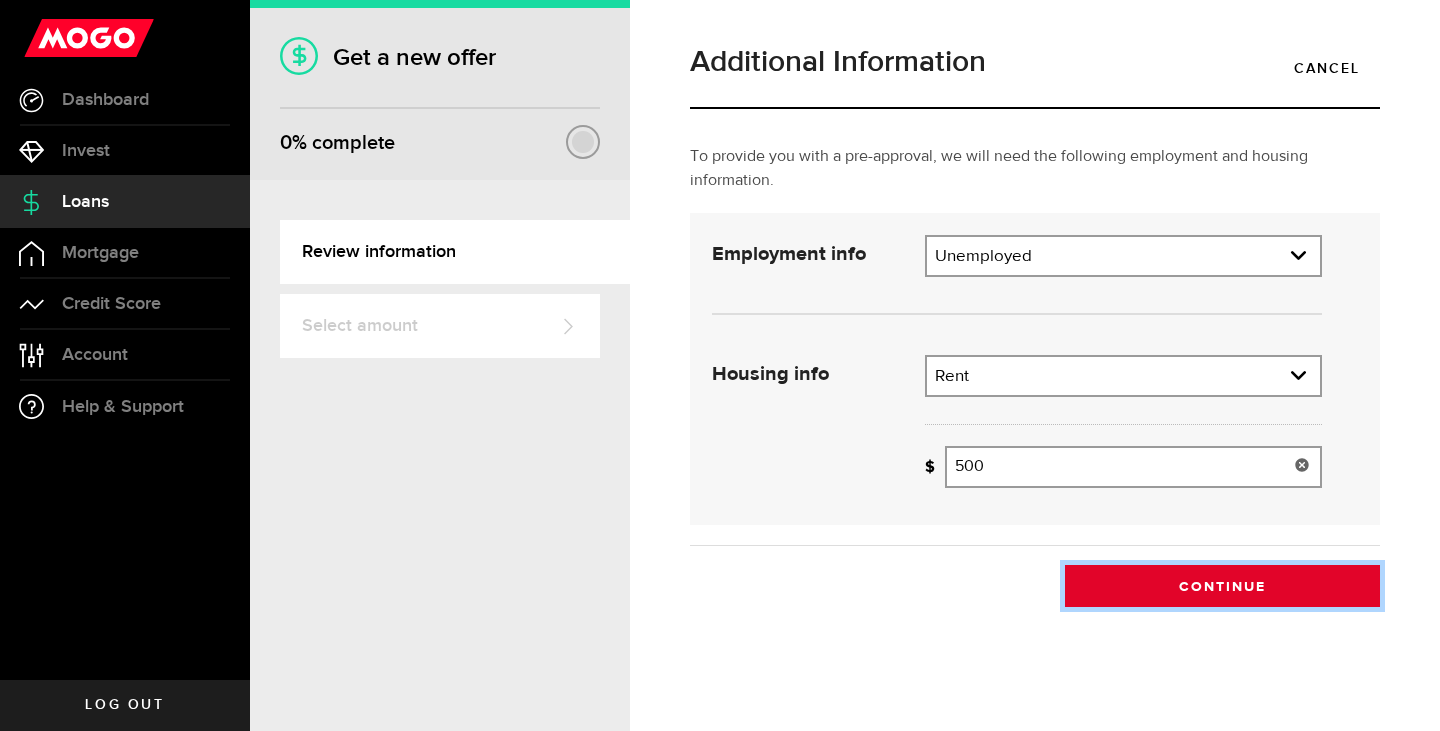 click on "Continue" at bounding box center (1222, 586) 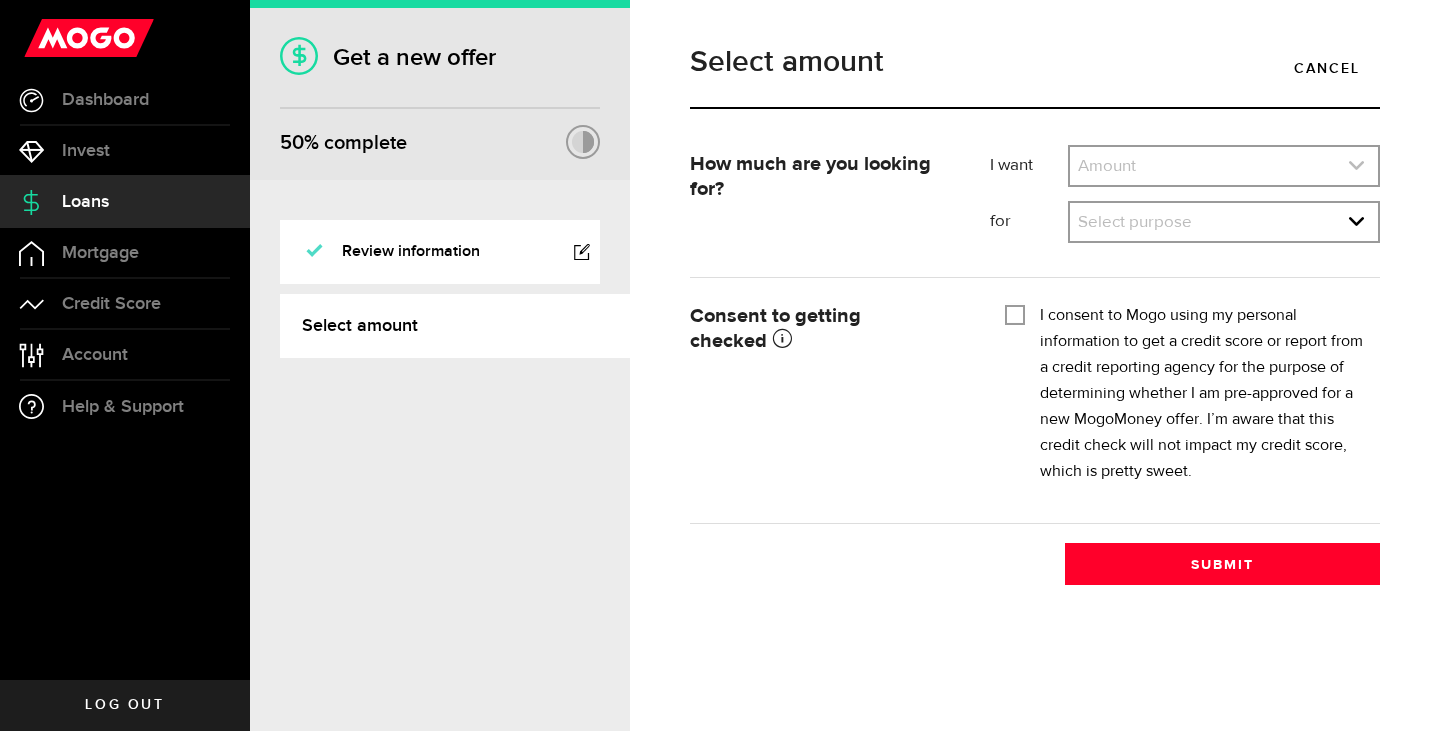 click at bounding box center [1224, 166] 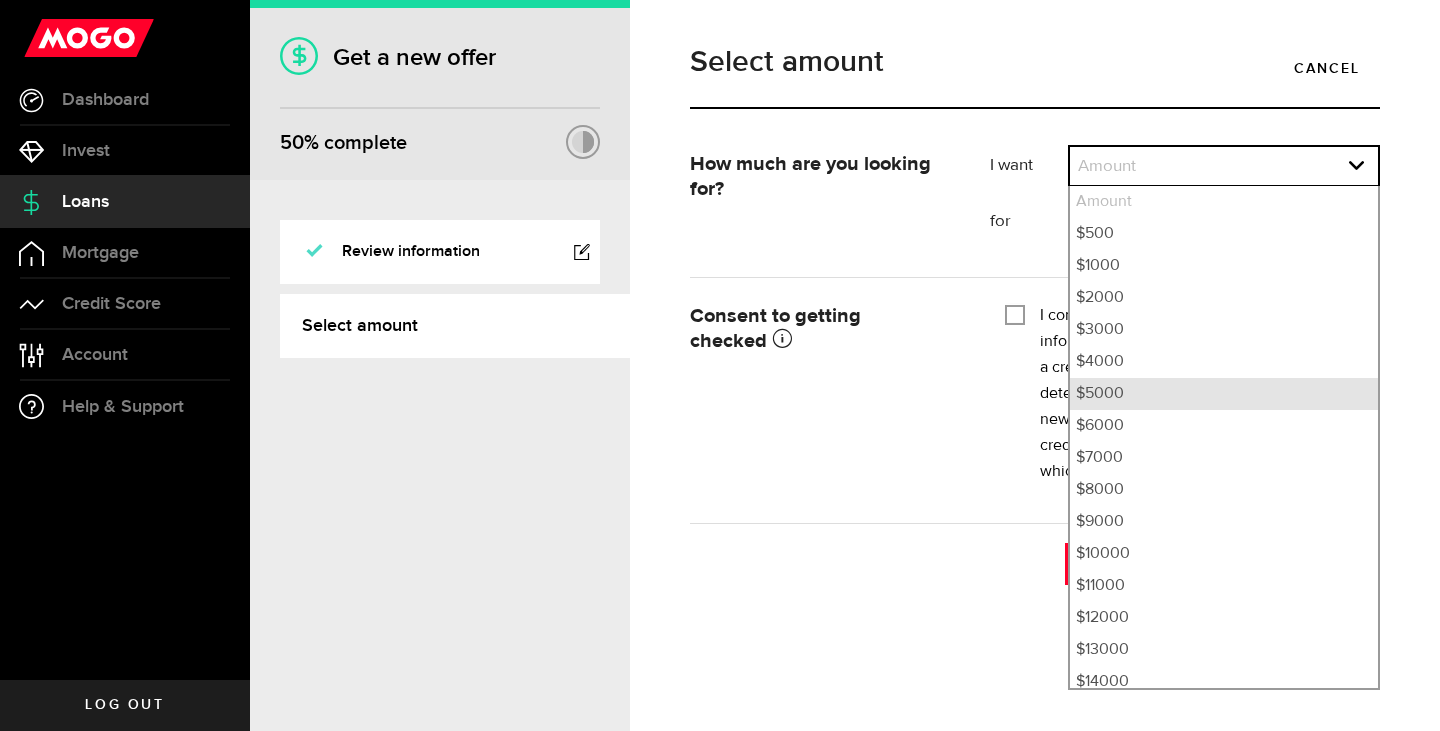 click on "$5000" at bounding box center (1224, 394) 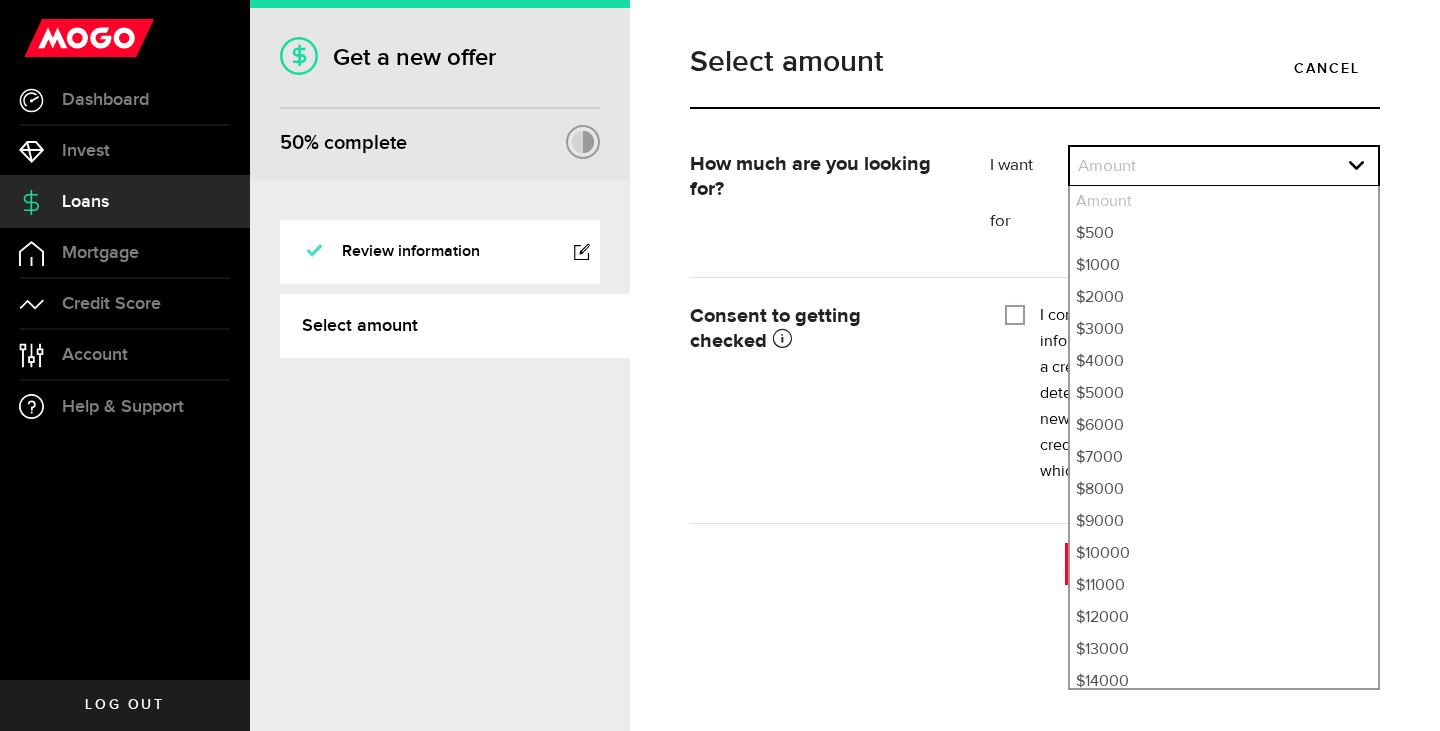 select on "5000" 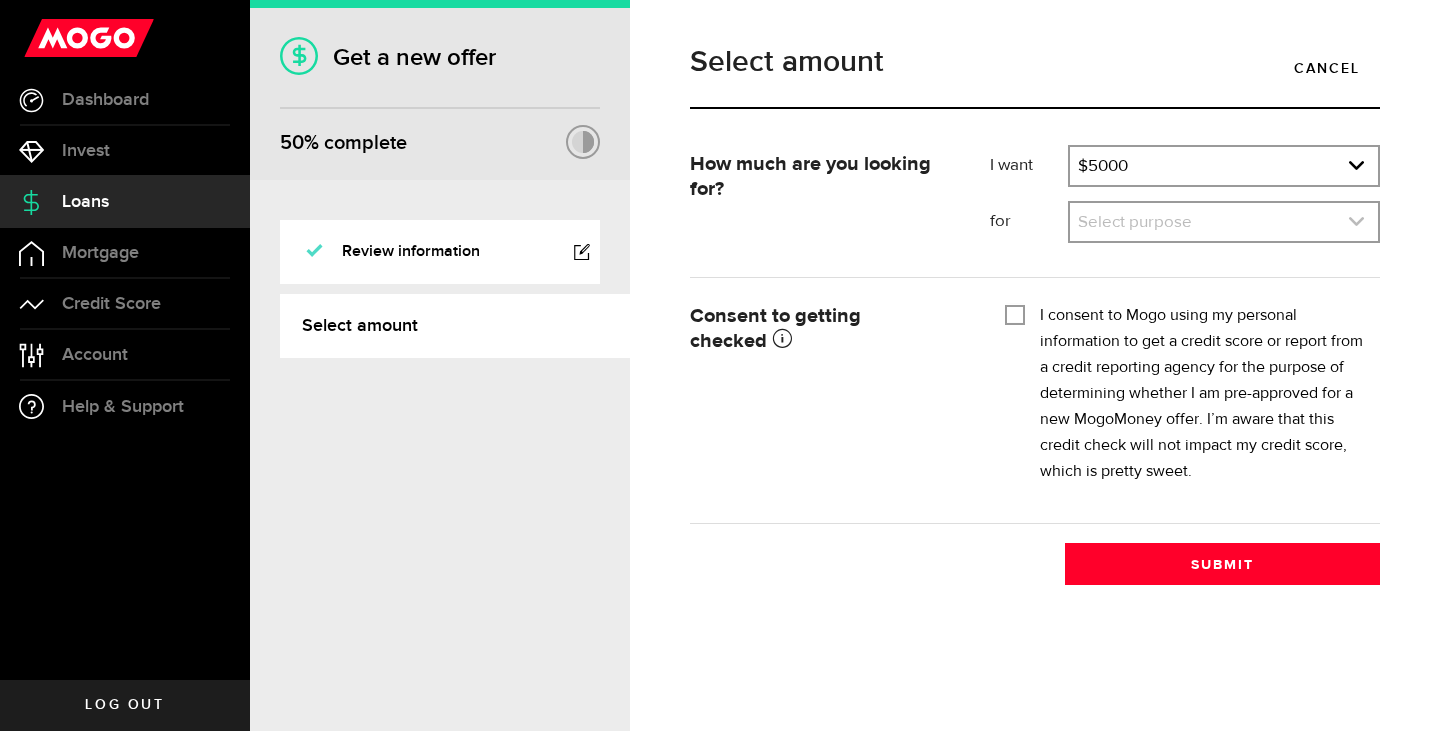 click at bounding box center [1224, 222] 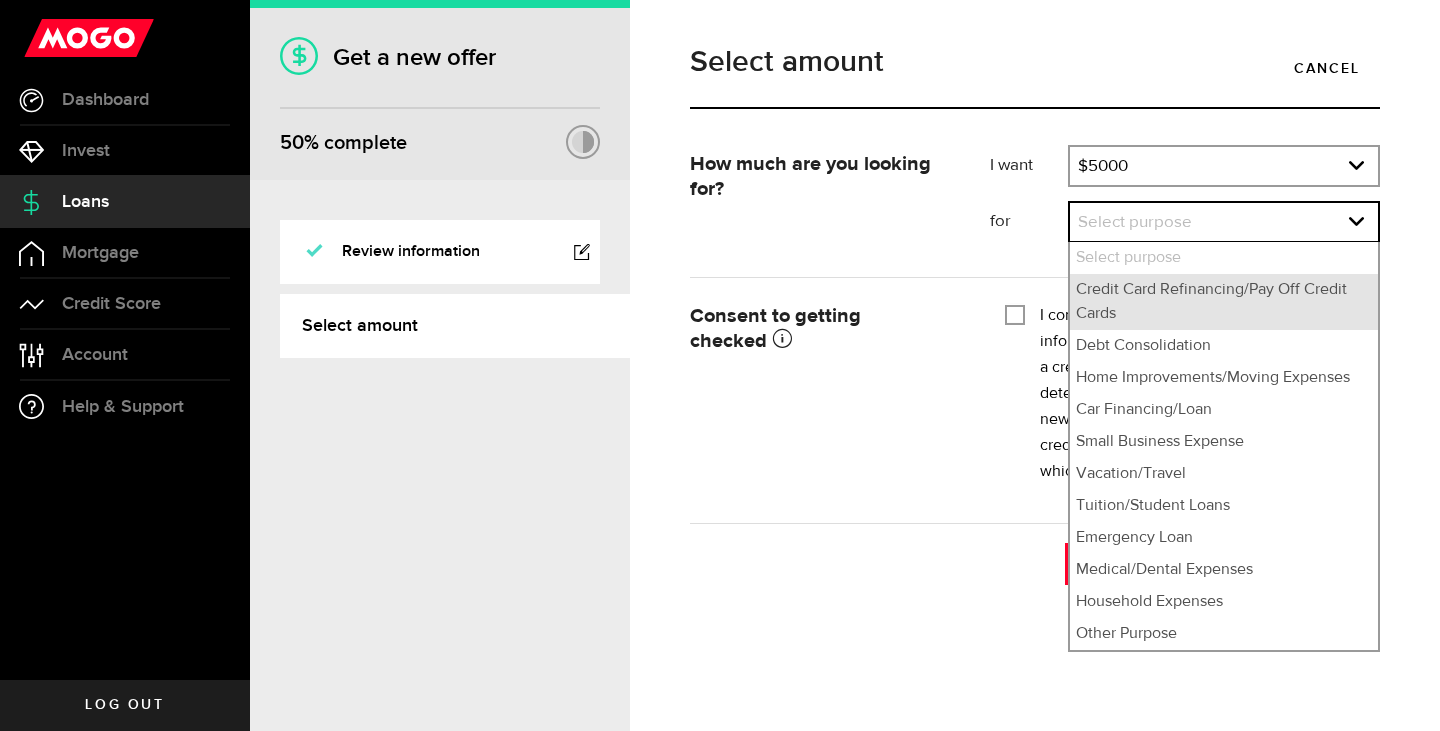 click on "Credit Card Refinancing/Pay Off Credit Cards" at bounding box center (1224, 302) 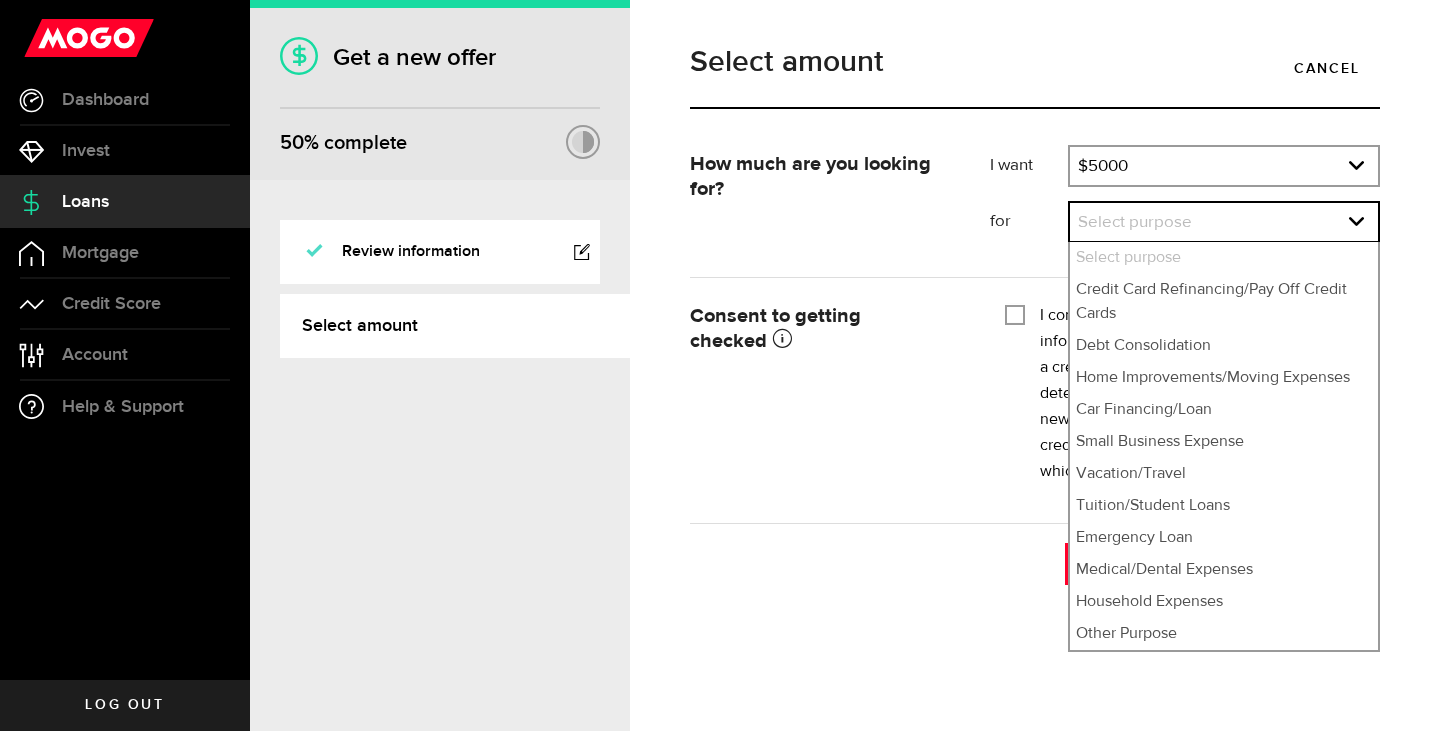 select on "Credit Card Refinancing/Pay Off Credit Cards" 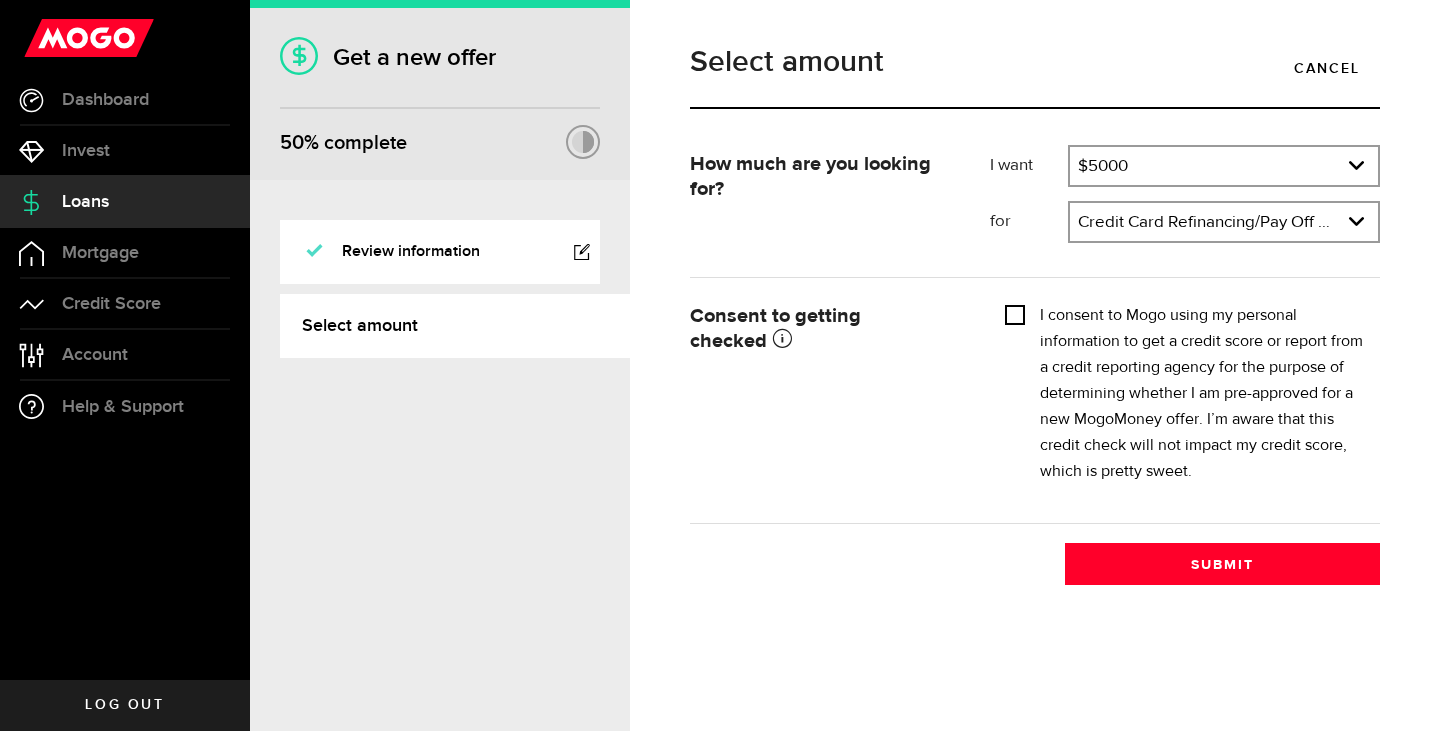 click on "I consent to Mogo using my personal information to get a credit score or report from a credit reporting agency for the purpose of determining whether I am pre-approved for a new MogoMoney offer. I’m aware that this credit check will not impact my credit score, which is pretty sweet." at bounding box center (1015, 313) 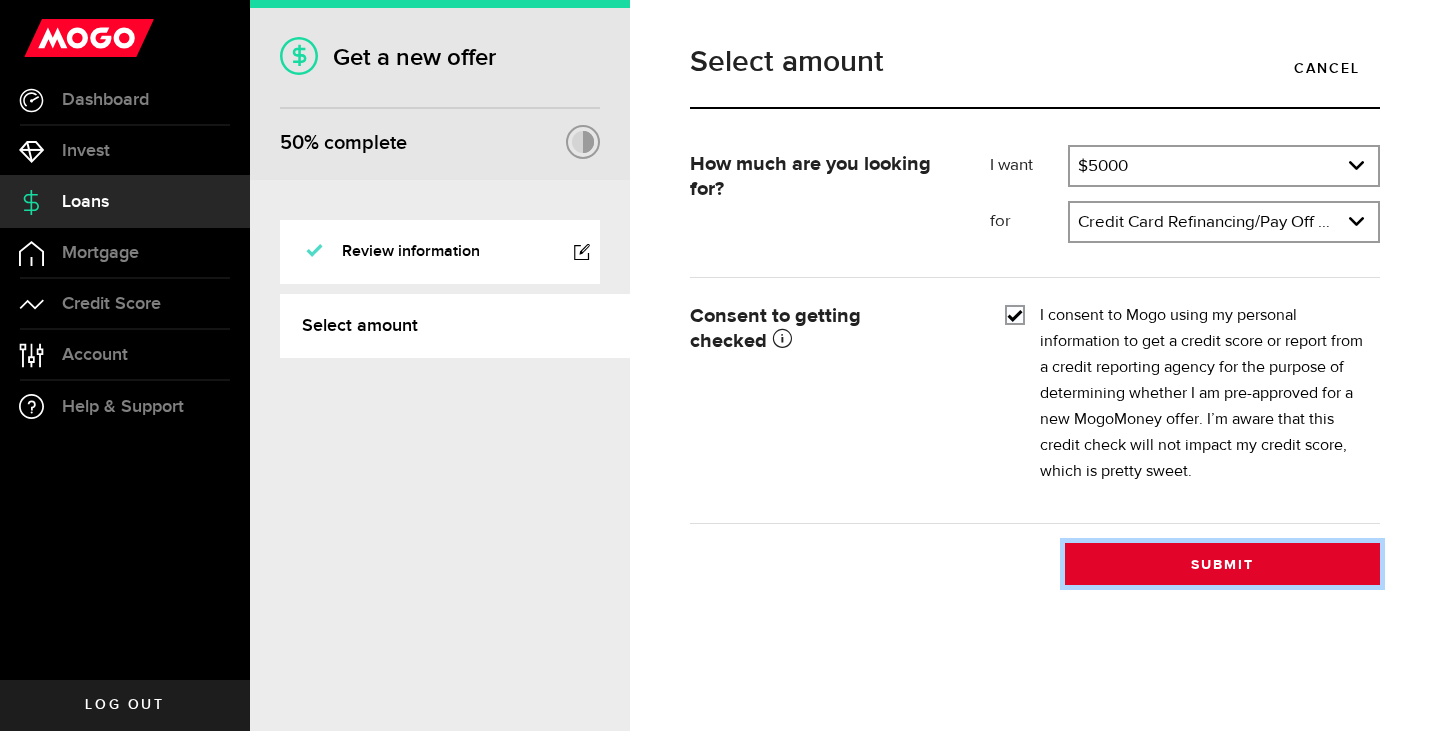 click on "Submit" at bounding box center (1222, 564) 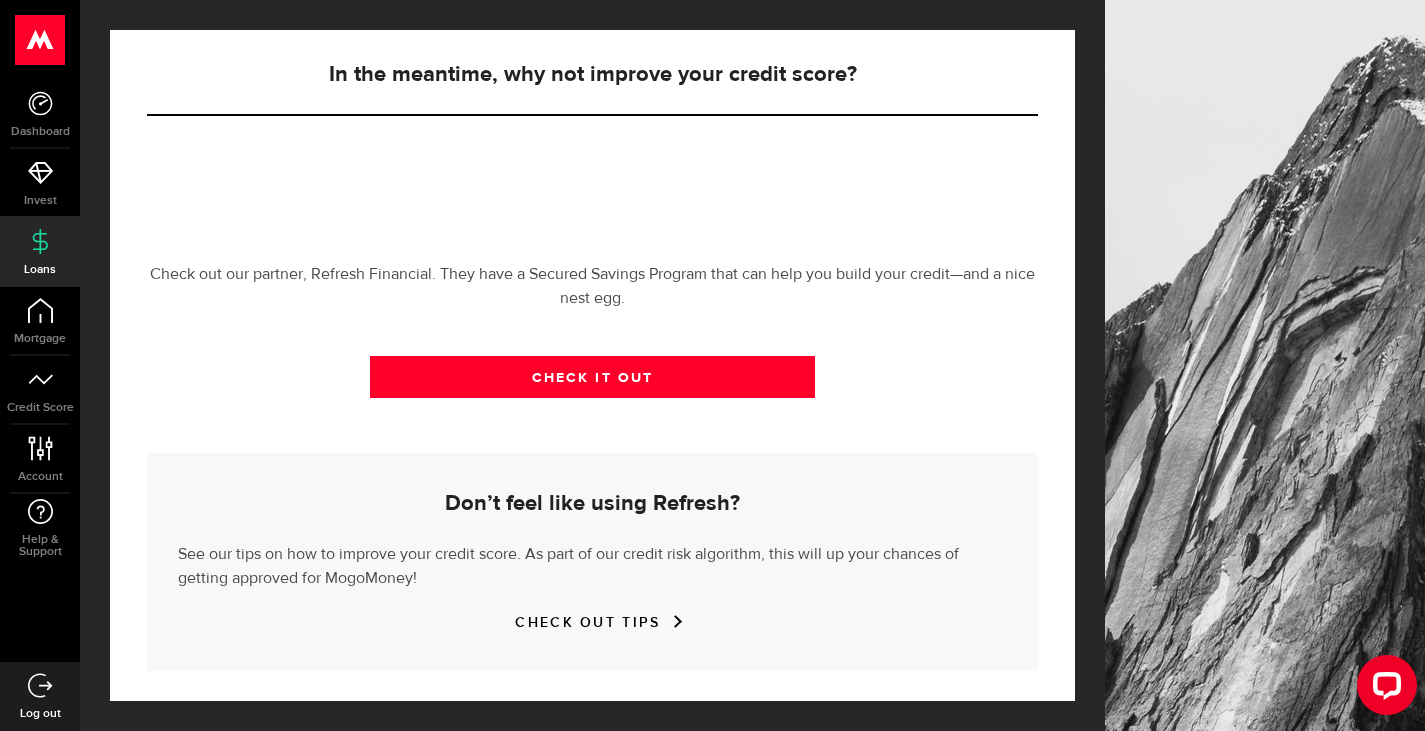 scroll, scrollTop: 739, scrollLeft: 0, axis: vertical 